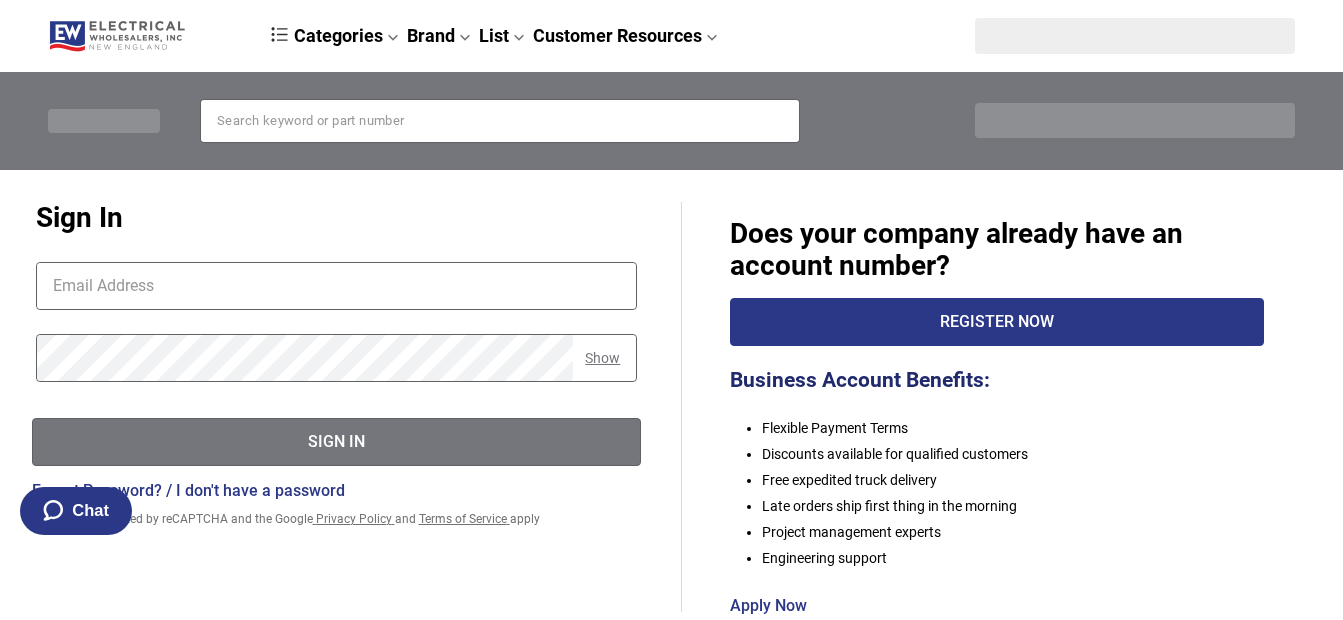scroll, scrollTop: 0, scrollLeft: 0, axis: both 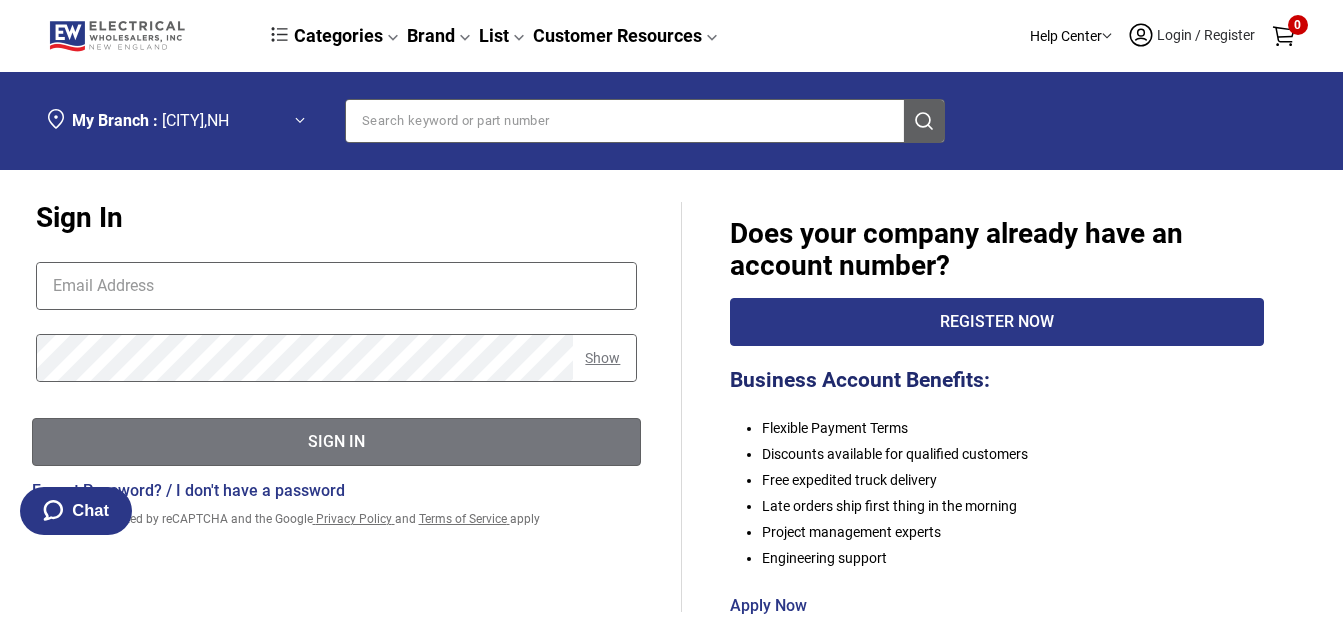 type on "[EMAIL]" 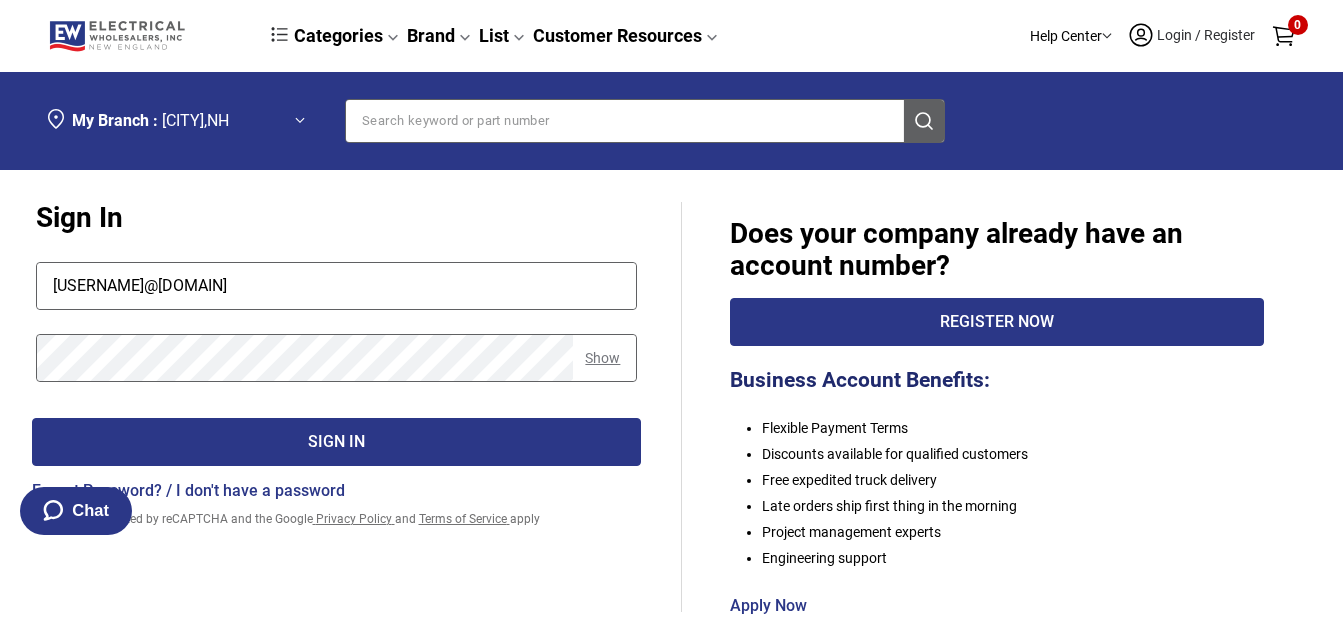 click on "Sign In" at bounding box center (337, 442) 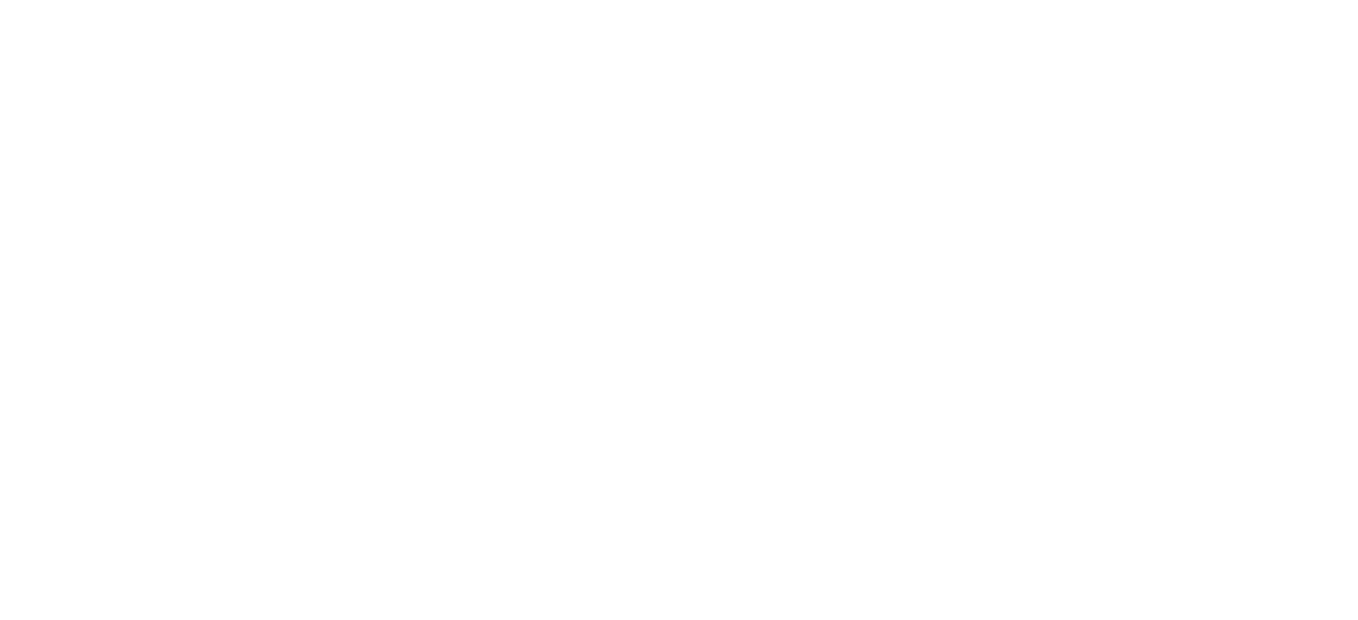 scroll, scrollTop: 0, scrollLeft: 0, axis: both 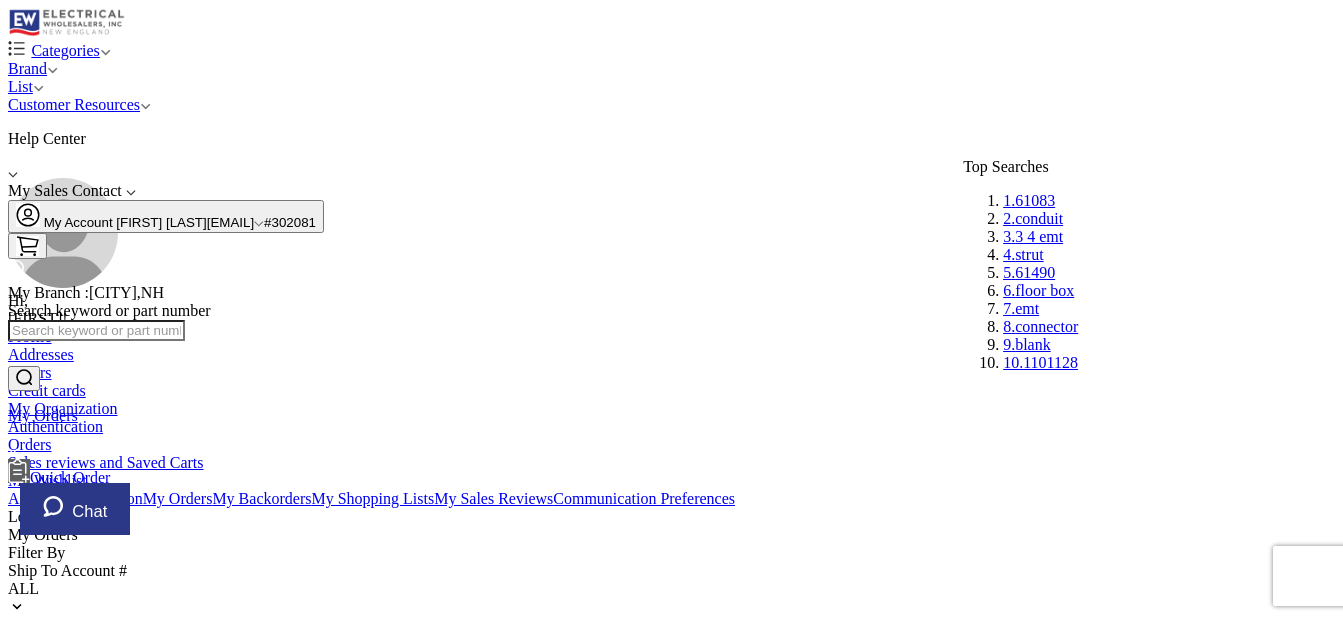 click on "07/28/2025" at bounding box center [112, 668] 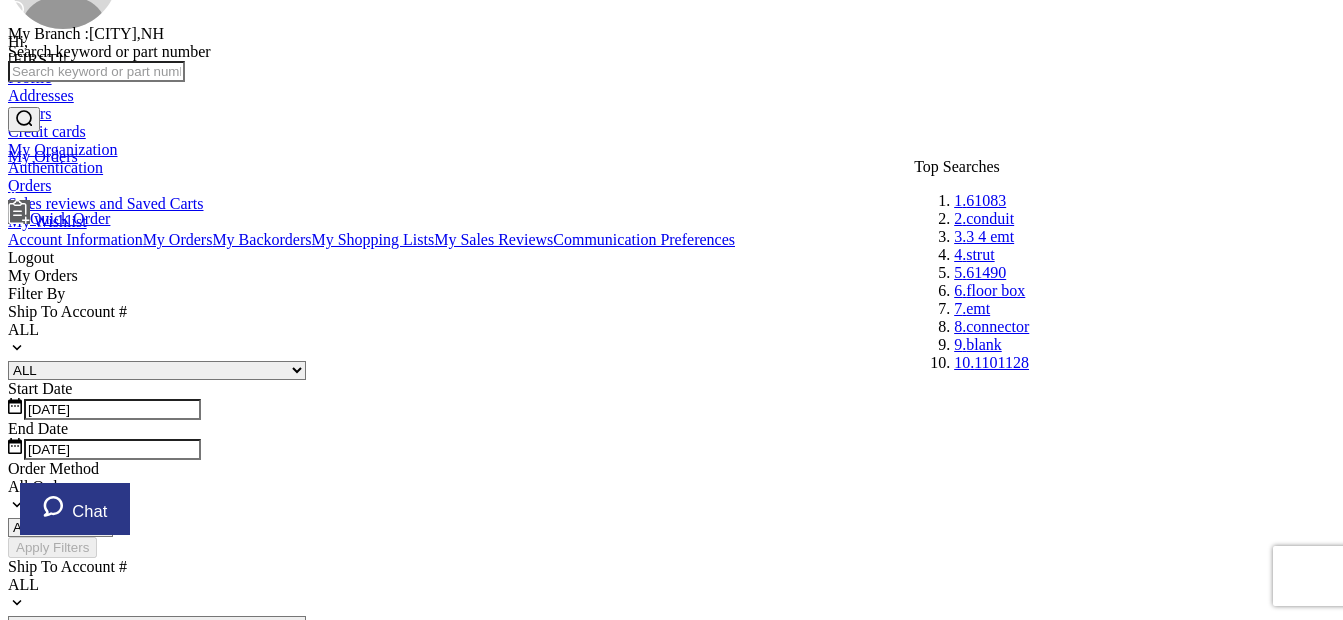scroll, scrollTop: 257, scrollLeft: 0, axis: vertical 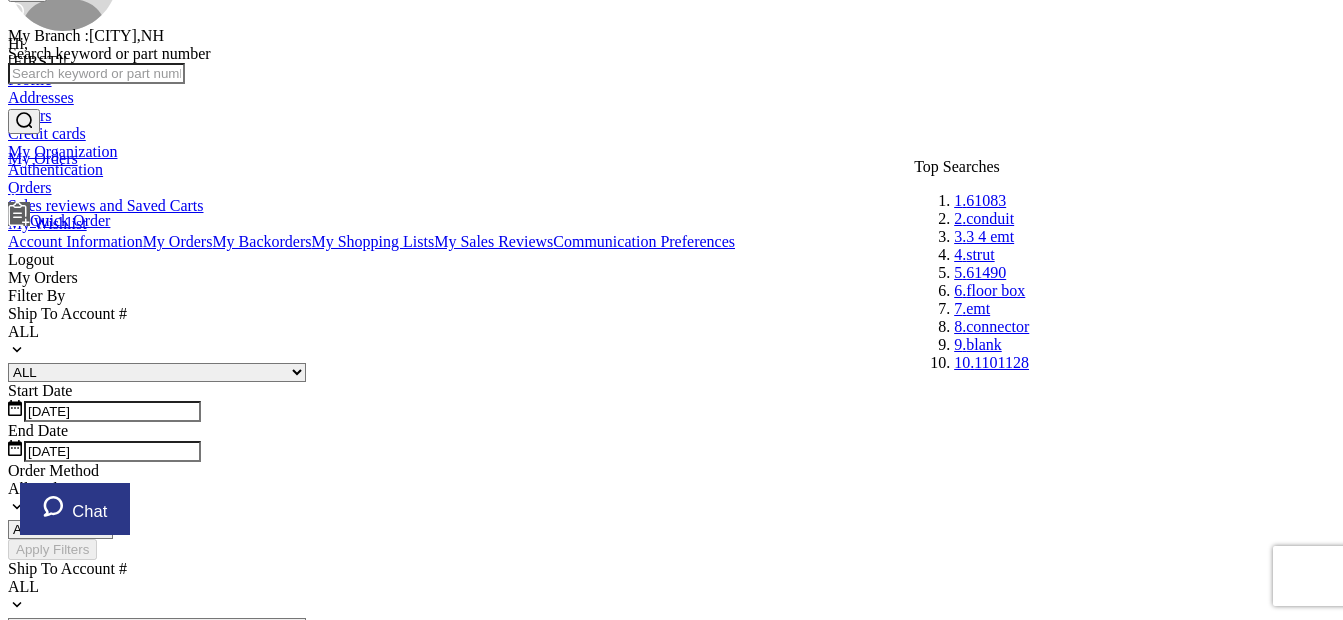 click on "View Details" at bounding box center (437, 765) 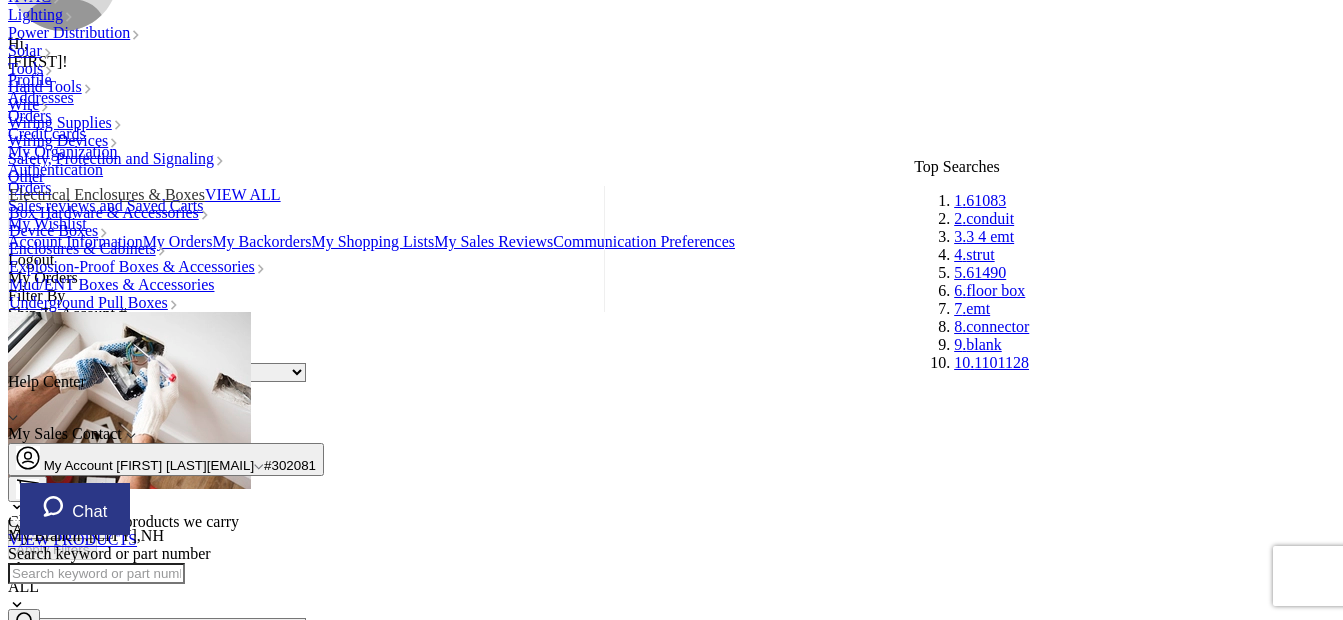 click on "Click to see more products we carry VIEW PRODUCTS" at bounding box center [306, 430] 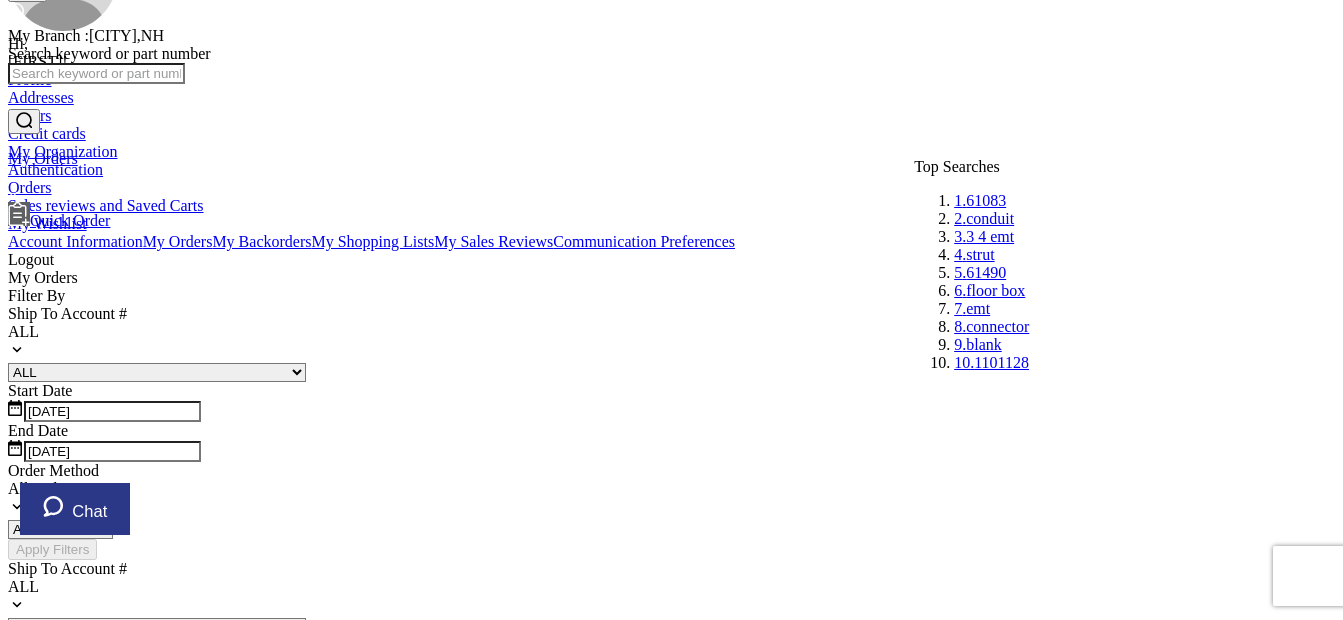 click on "View Details" at bounding box center [437, 785] 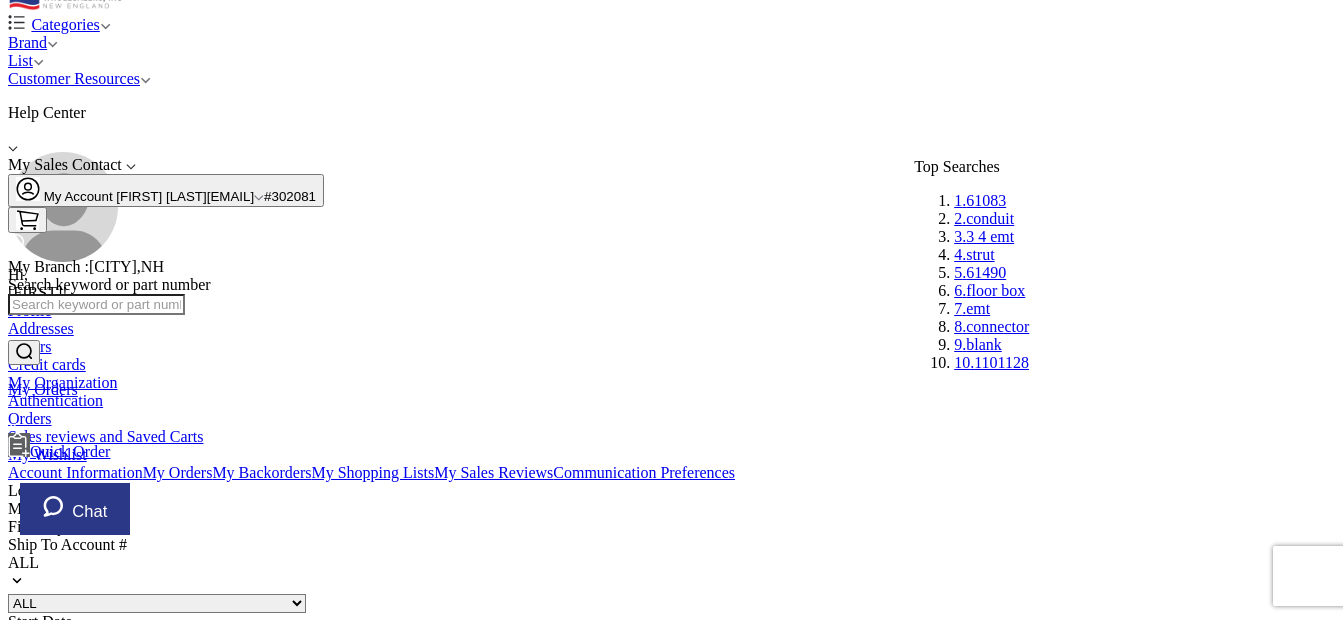 scroll, scrollTop: 12, scrollLeft: 0, axis: vertical 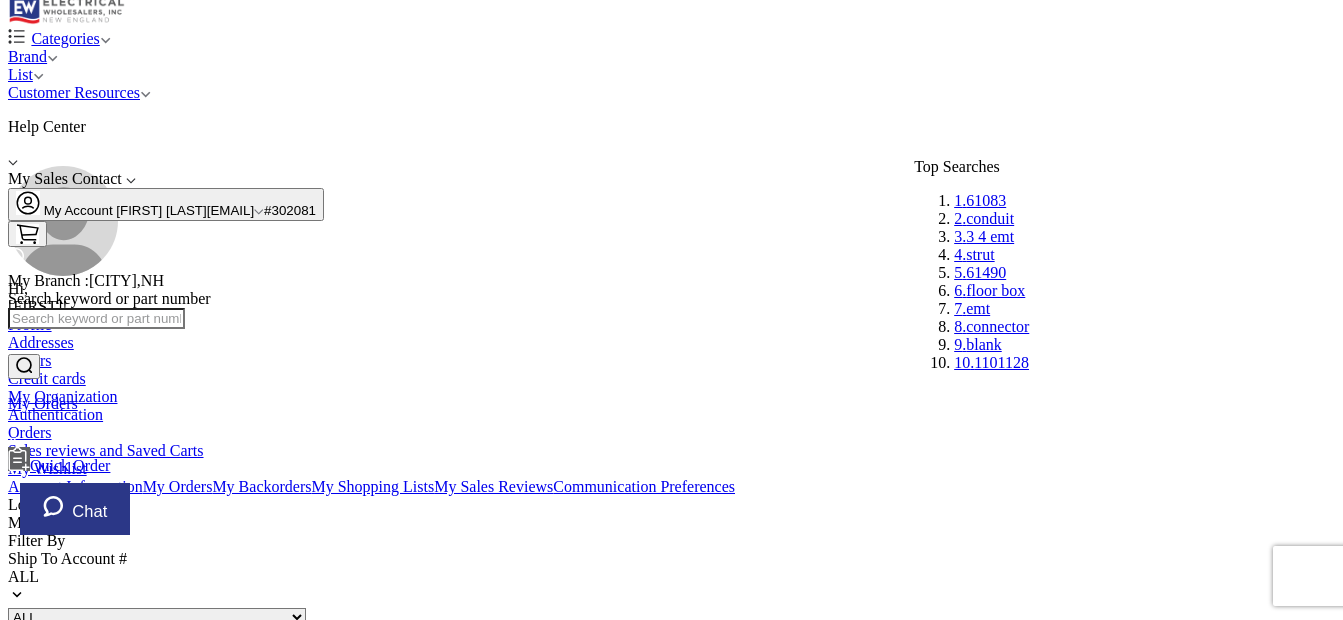 click on "07/15/2025" at bounding box center (112, 656) 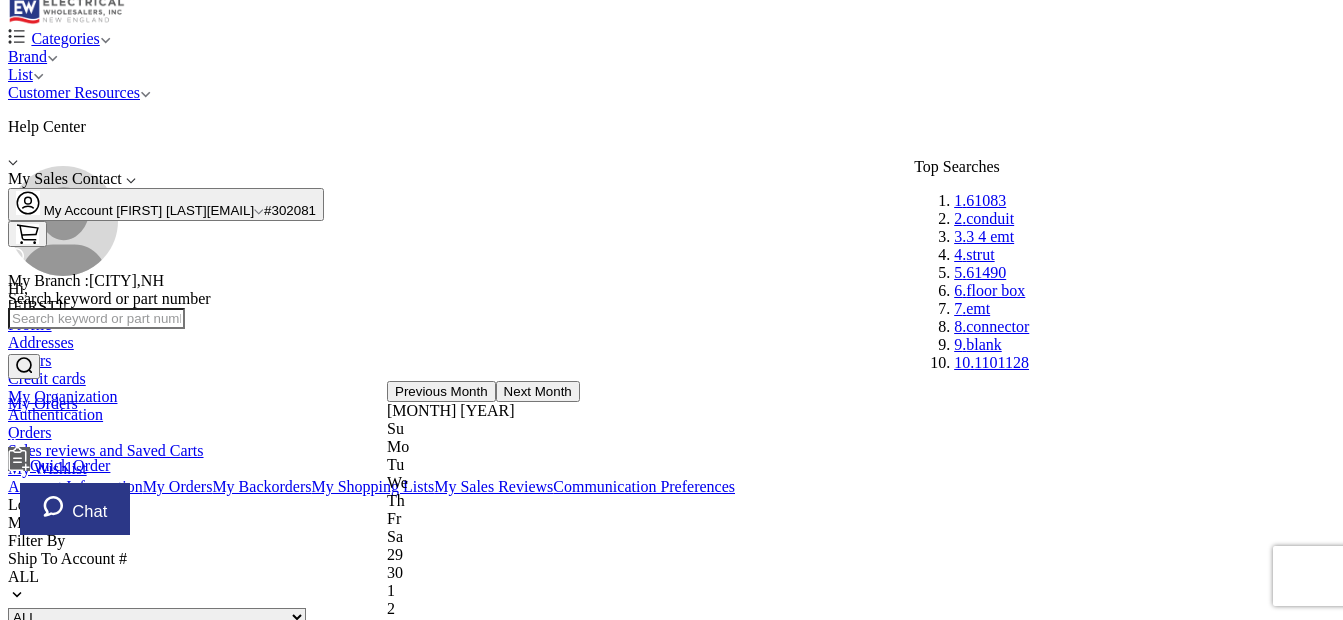 click on "7" at bounding box center (483, 699) 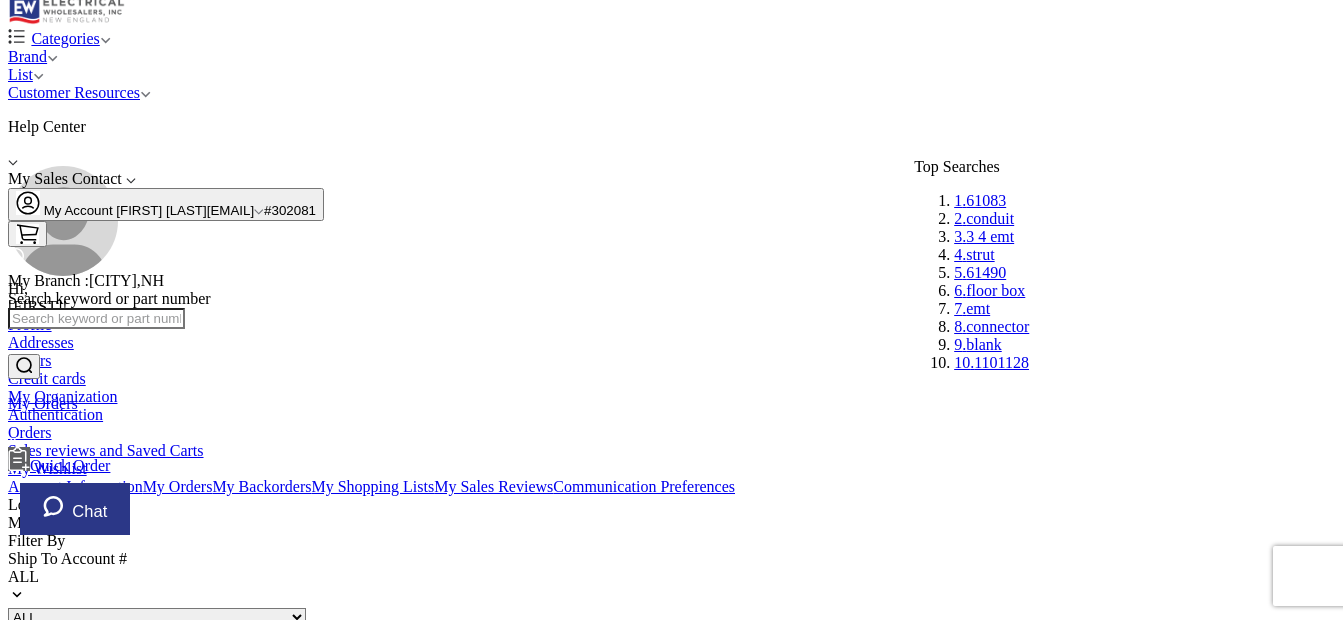 click on "Apply Filters" at bounding box center (52, 794) 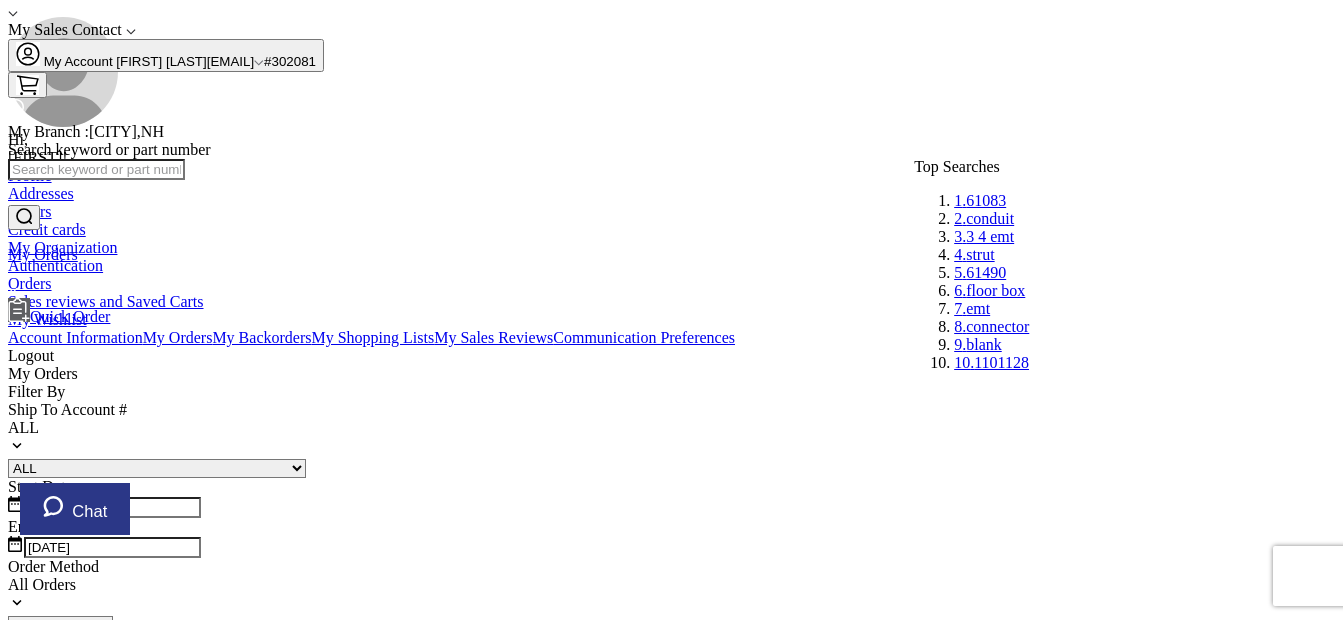 scroll, scrollTop: 0, scrollLeft: 0, axis: both 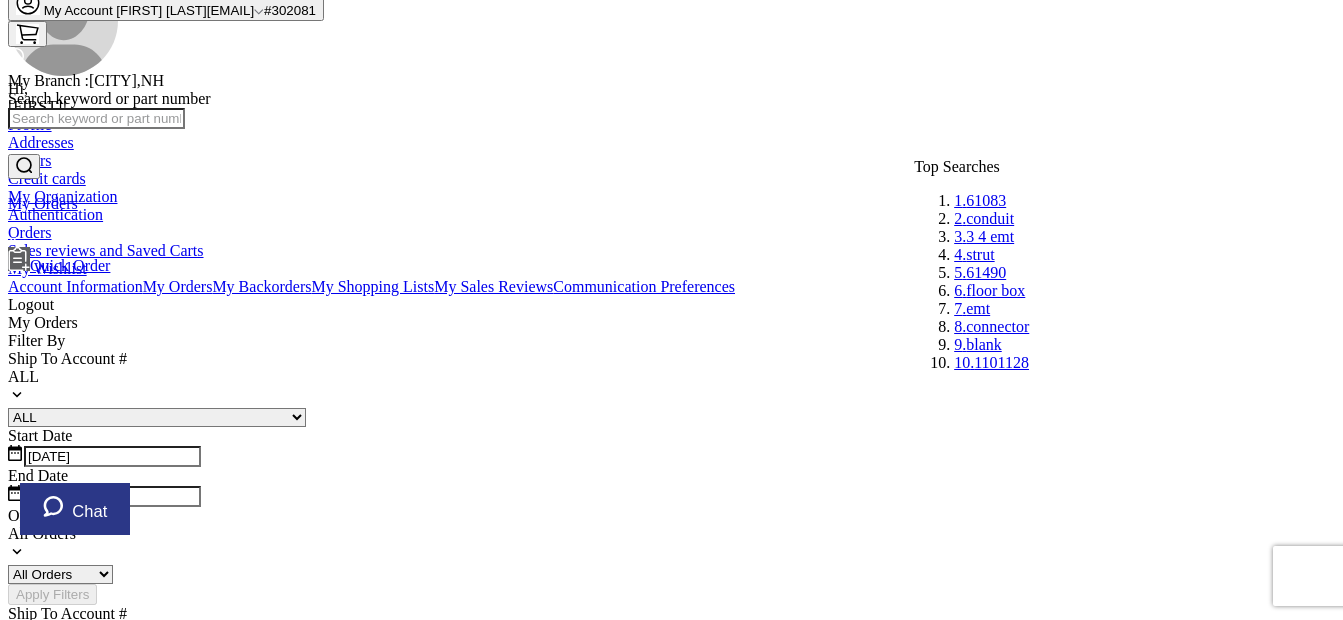 click on "View Details" at bounding box center [437, 810] 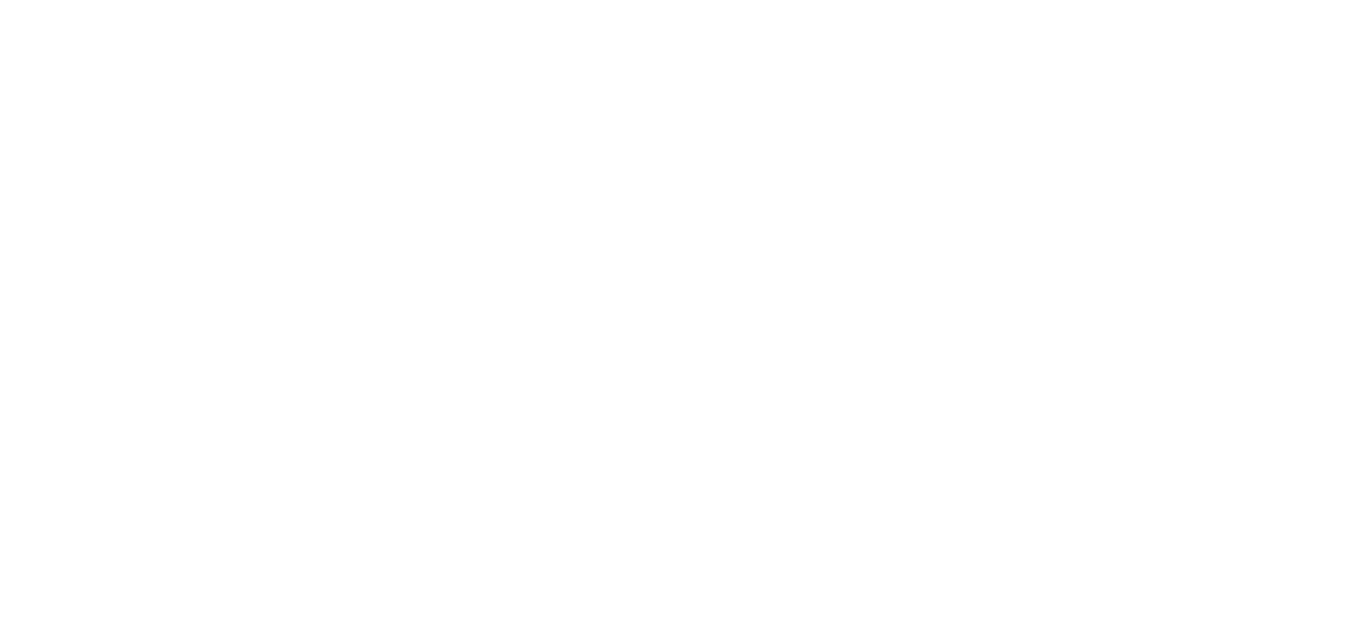 scroll, scrollTop: 0, scrollLeft: 0, axis: both 